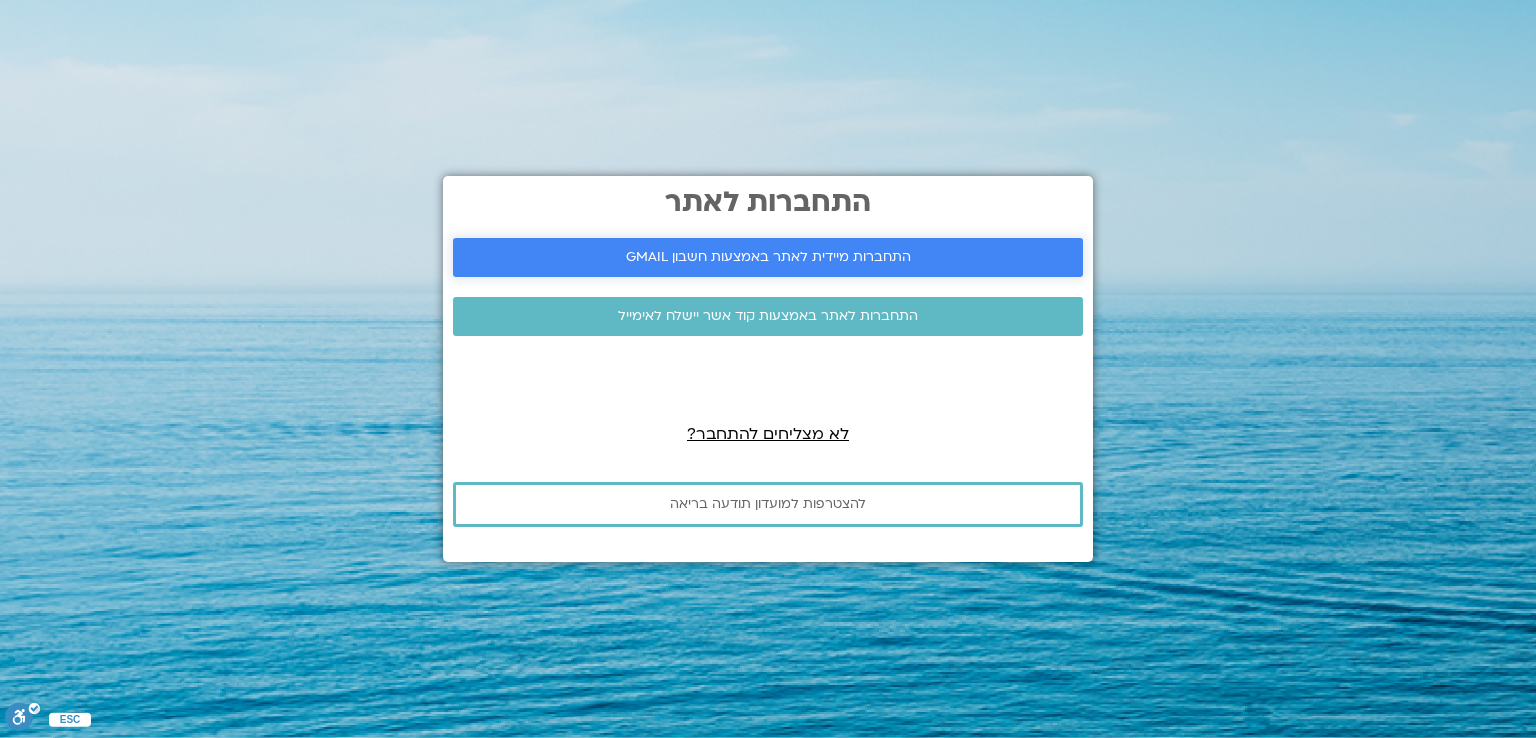 scroll, scrollTop: 0, scrollLeft: 0, axis: both 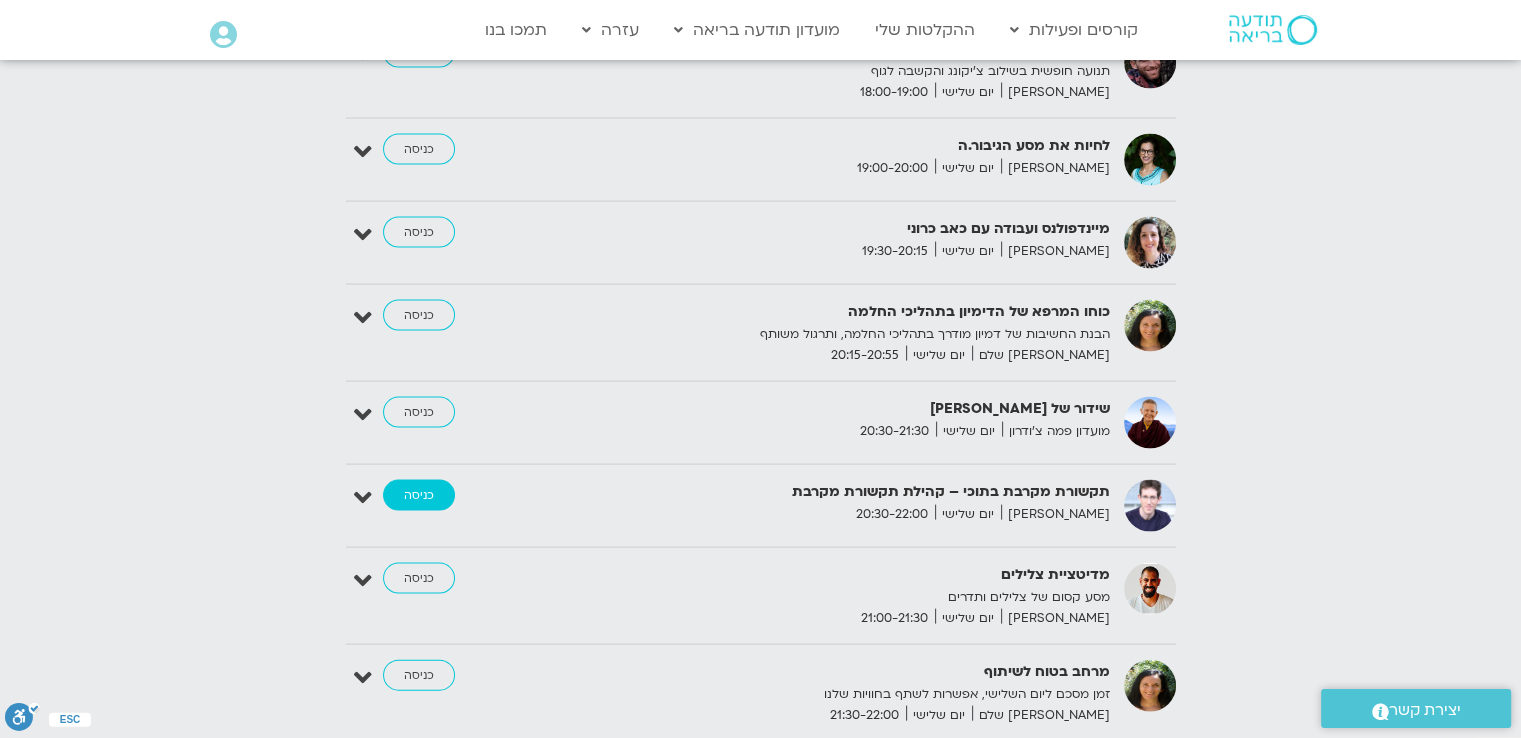 click on "כניסה" at bounding box center [419, 496] 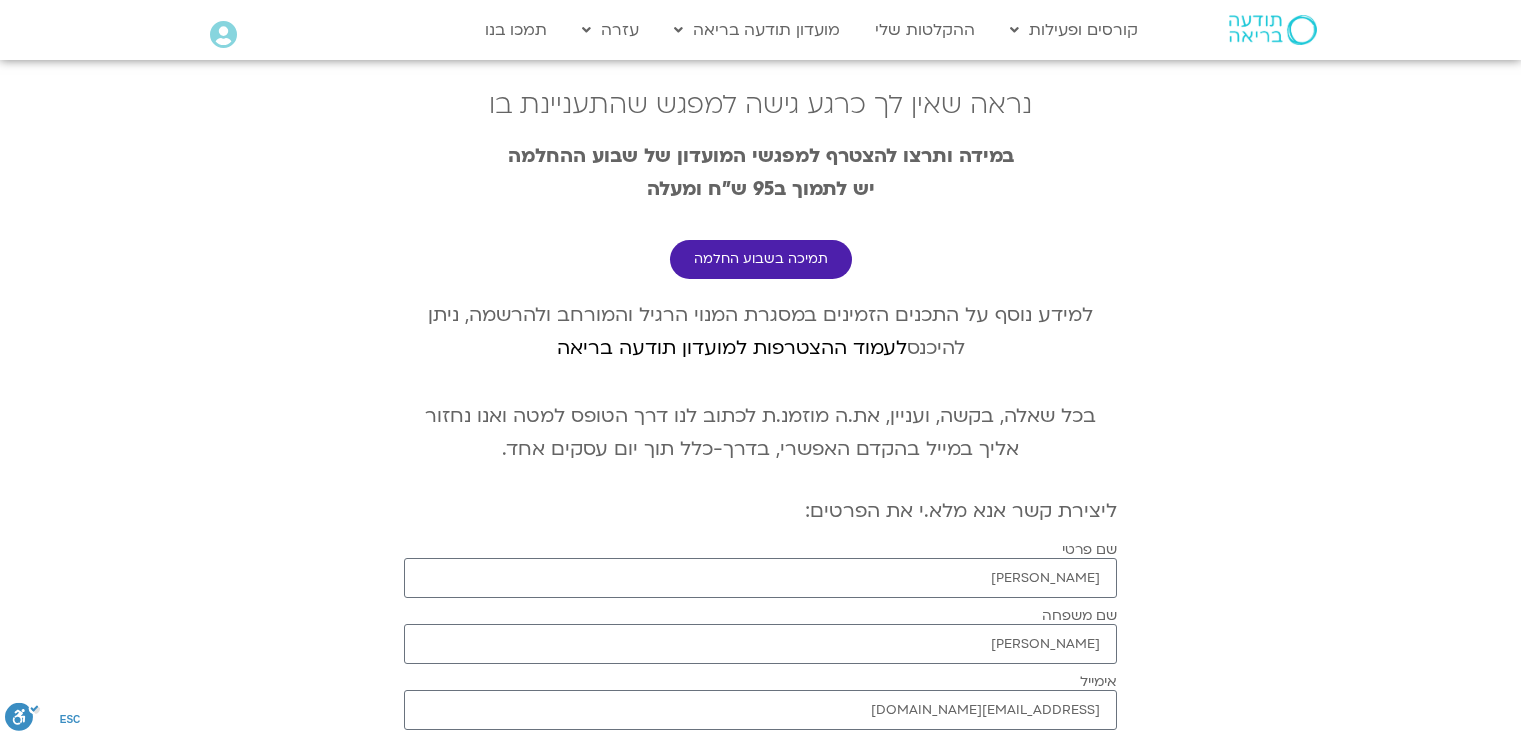 scroll, scrollTop: 0, scrollLeft: 0, axis: both 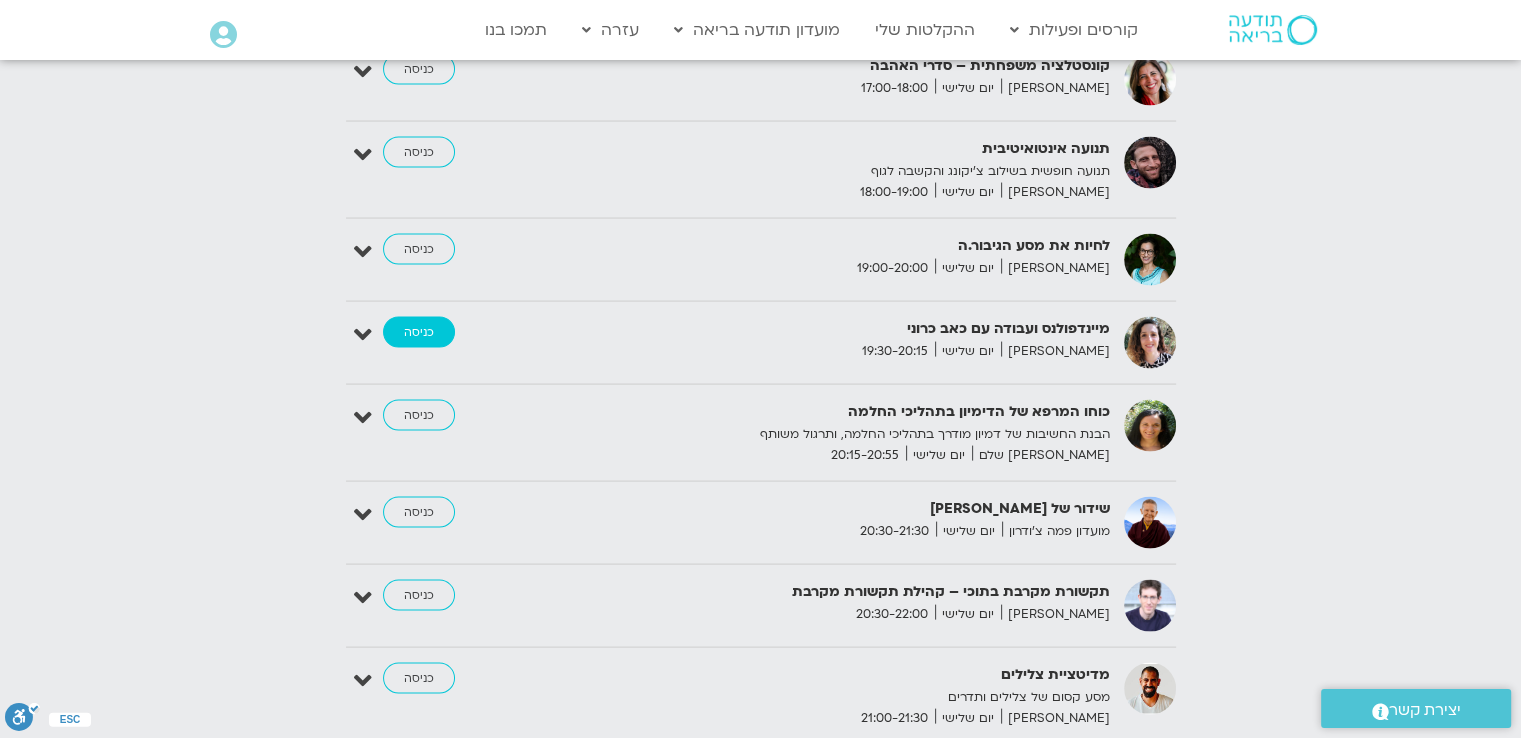 click on "כניסה" at bounding box center [419, 333] 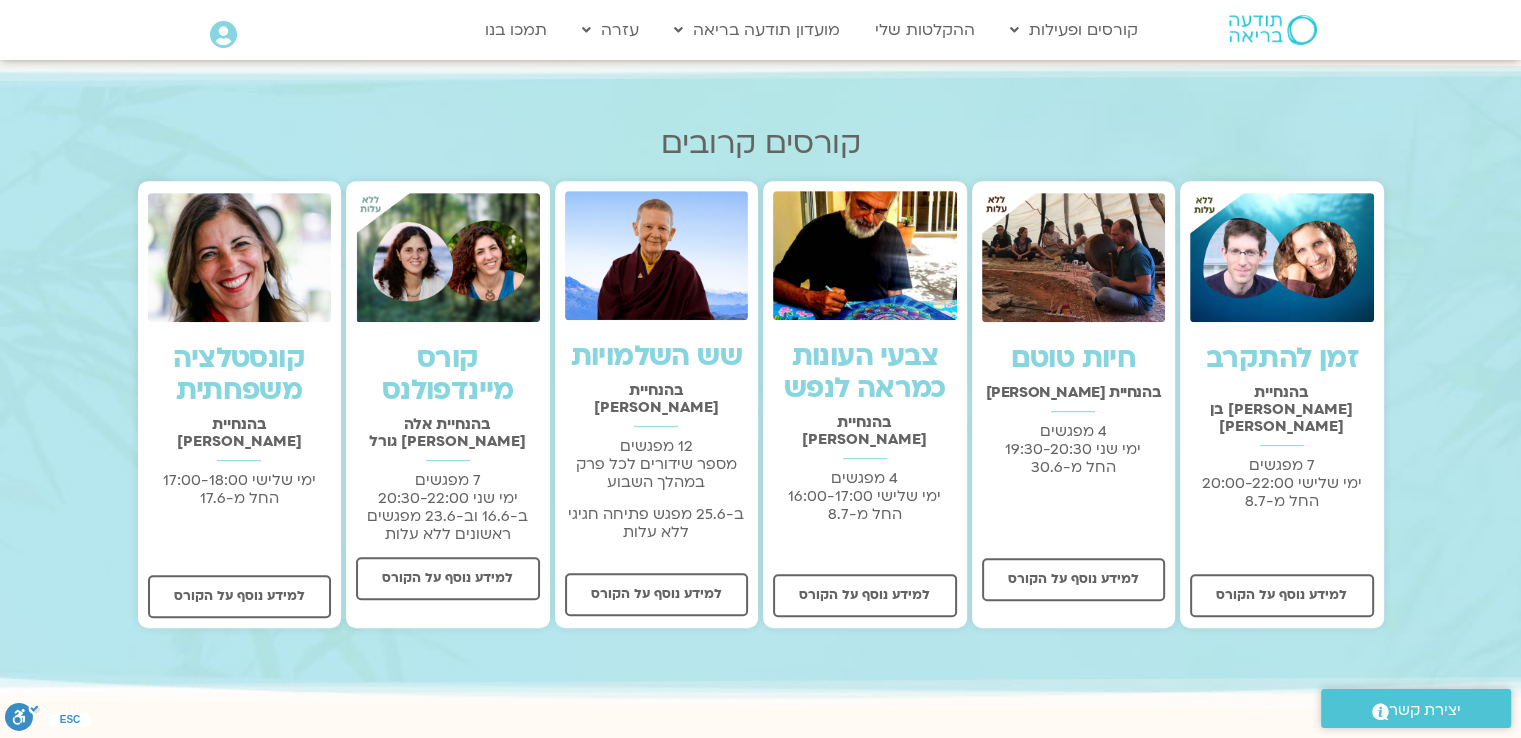 scroll, scrollTop: 900, scrollLeft: 0, axis: vertical 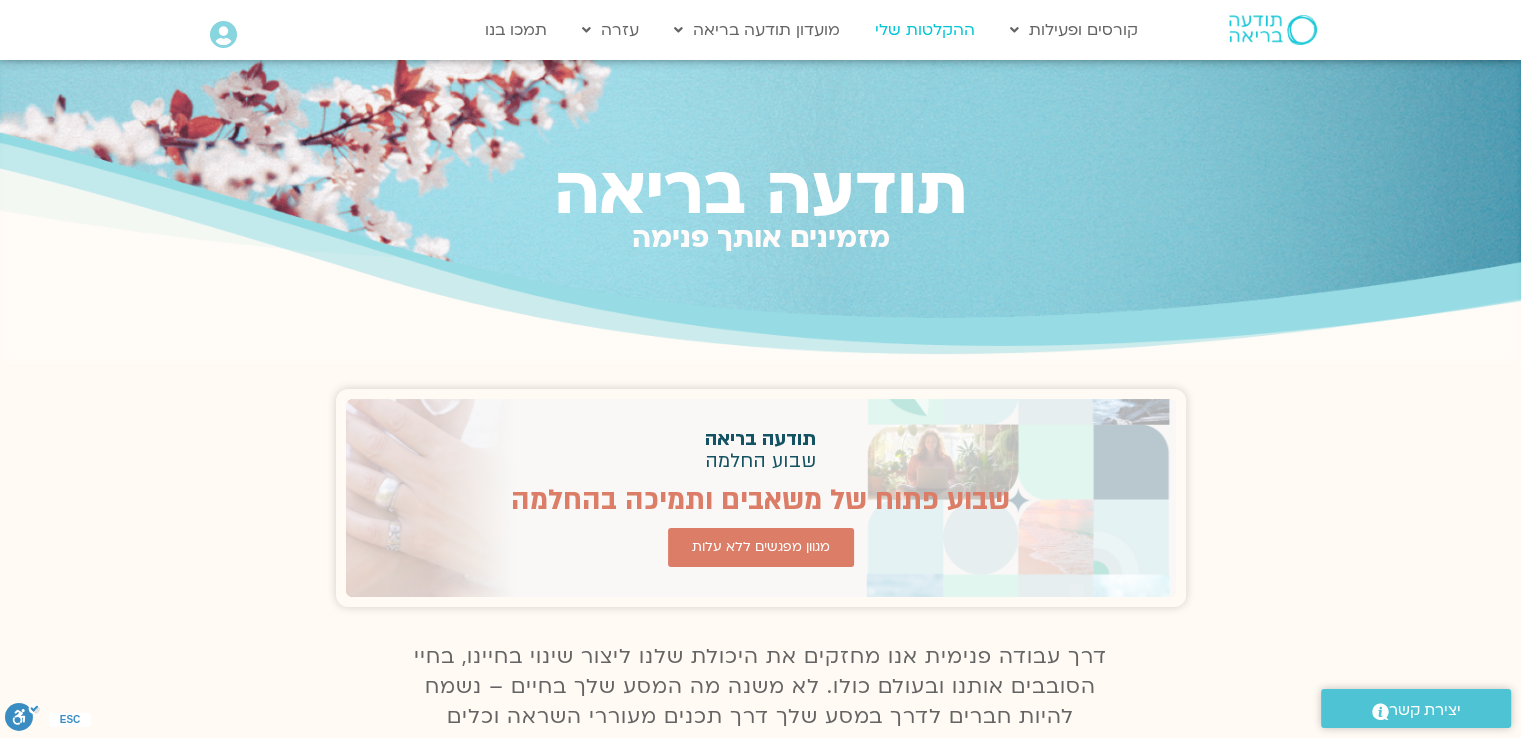 click on "ההקלטות שלי" at bounding box center [925, 30] 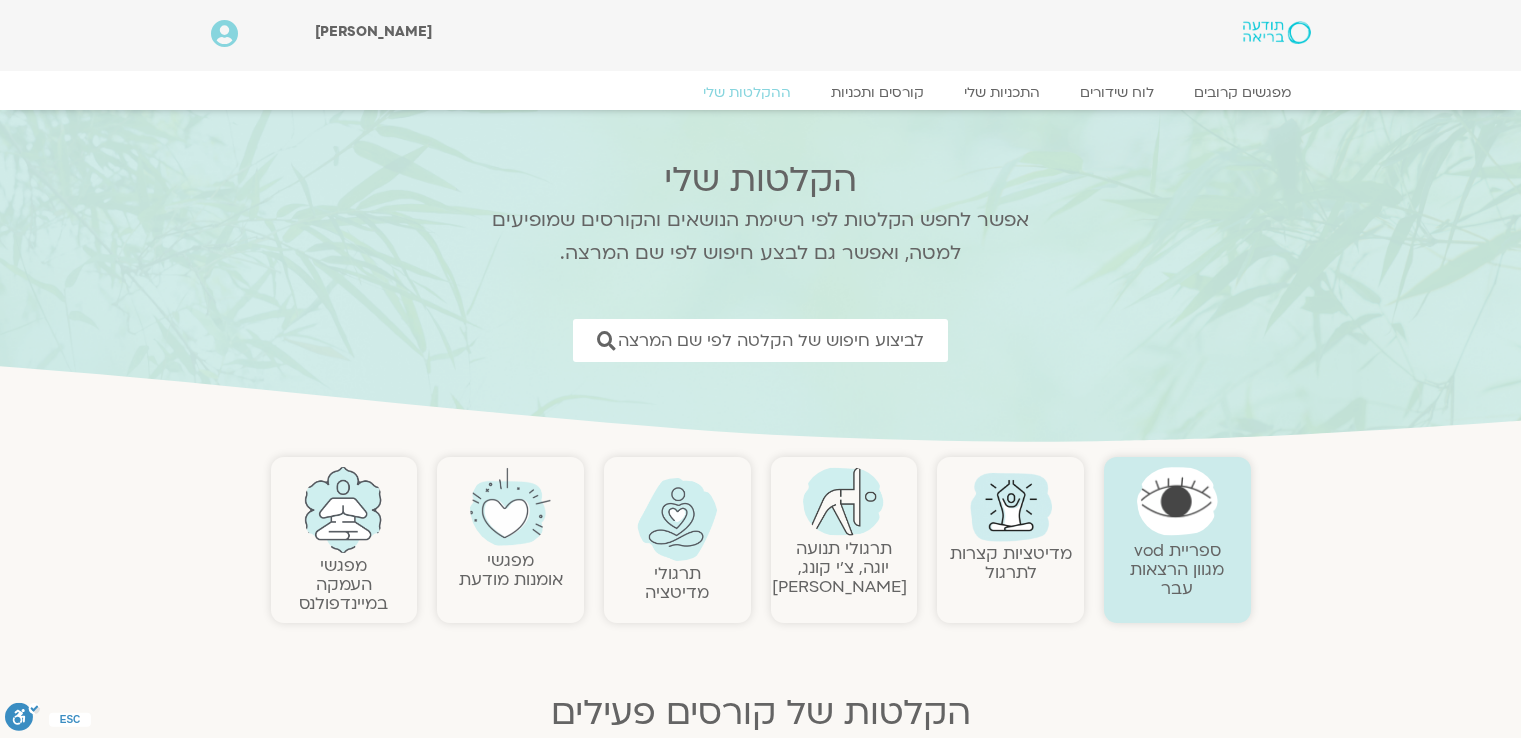 scroll, scrollTop: 0, scrollLeft: 0, axis: both 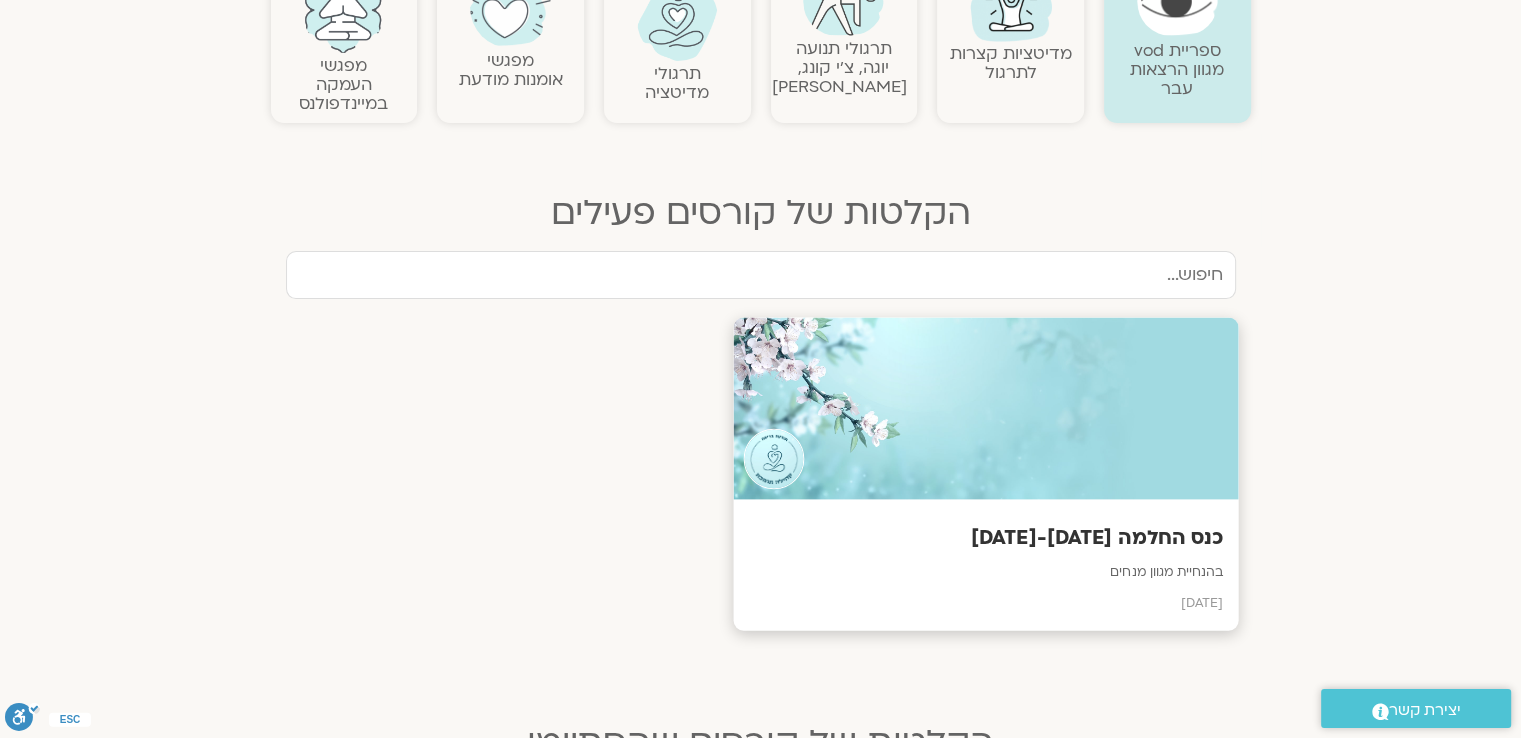 click on "כנס החלמה [DATE]-[DATE]" at bounding box center [985, 538] 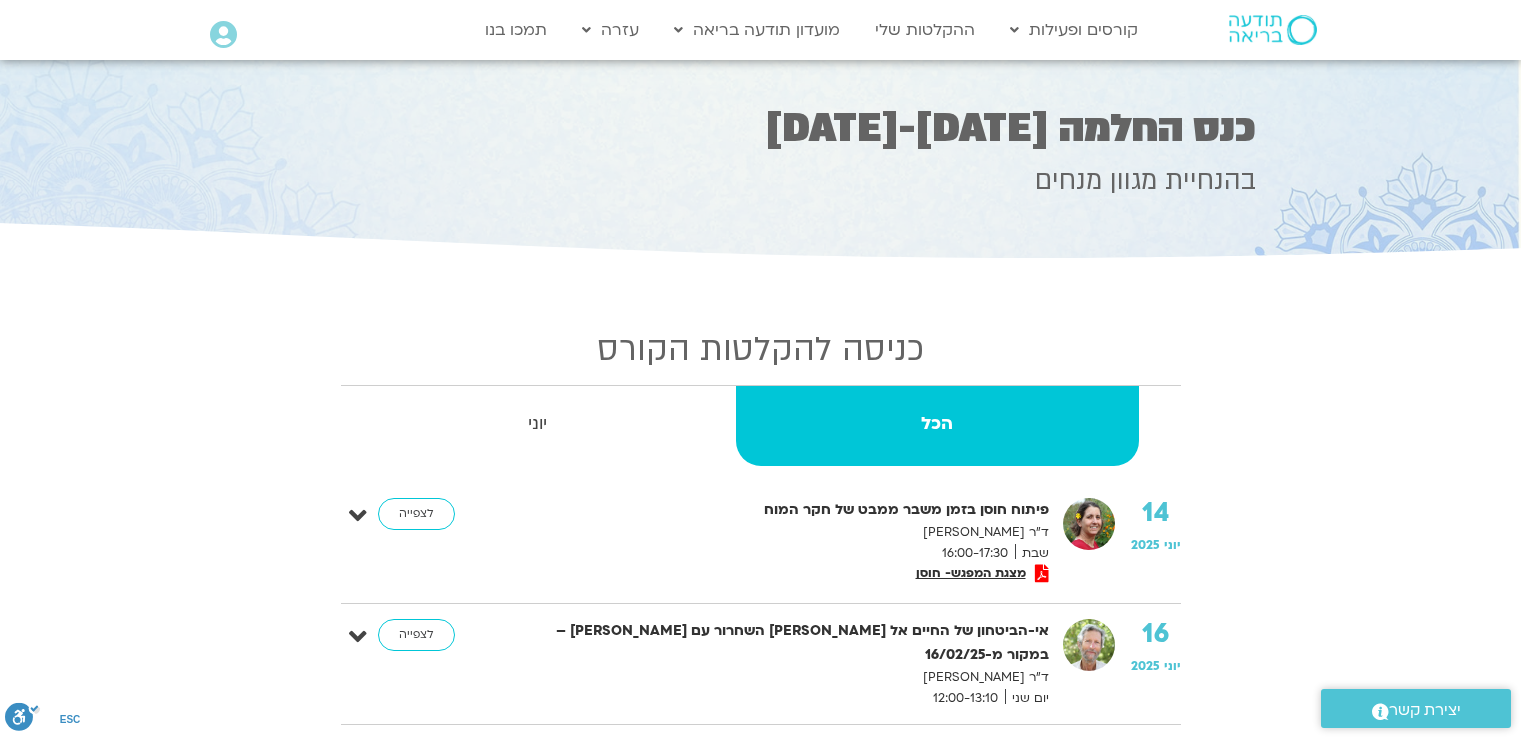 scroll, scrollTop: 0, scrollLeft: 0, axis: both 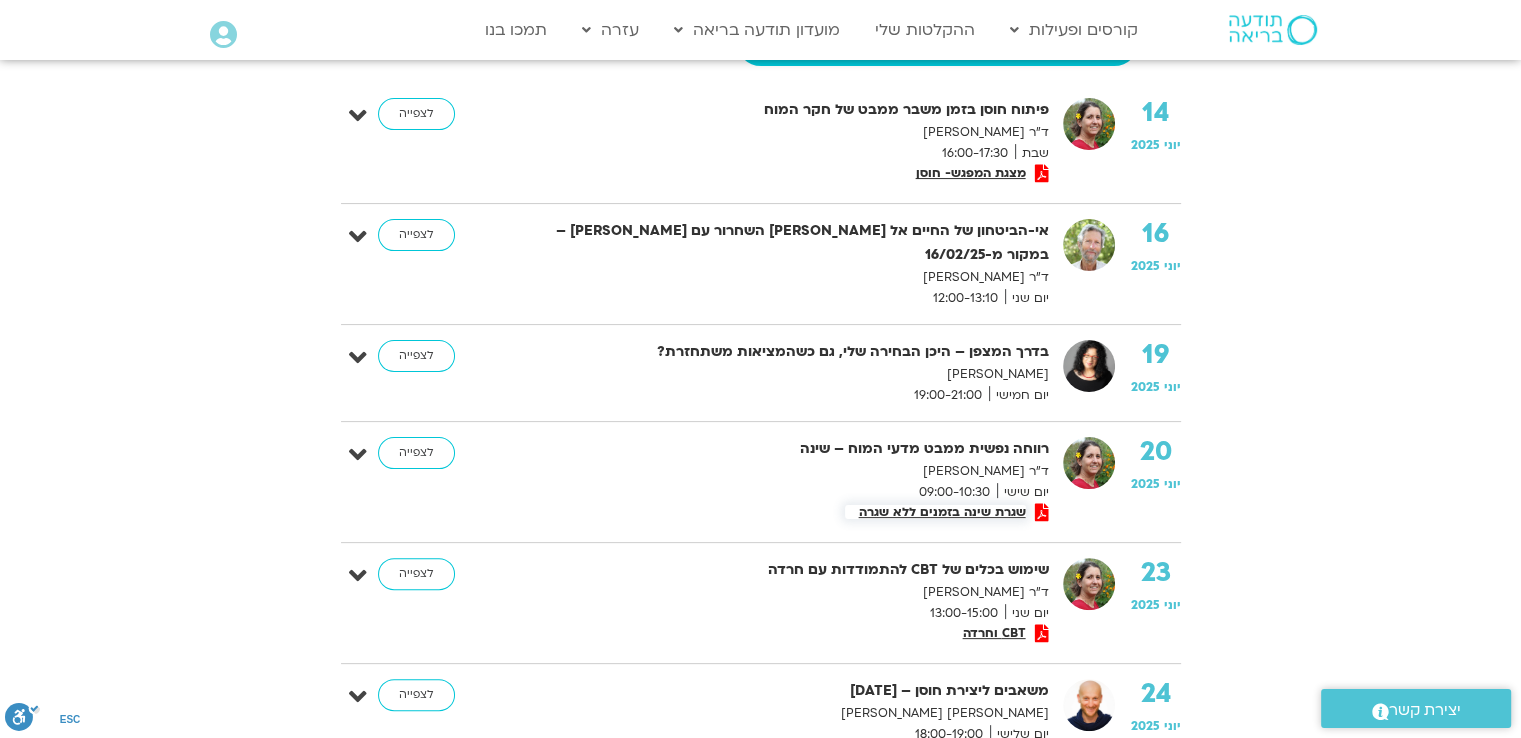 click on "שגרת שינה בזמנים ללא שגרה" at bounding box center [939, 512] 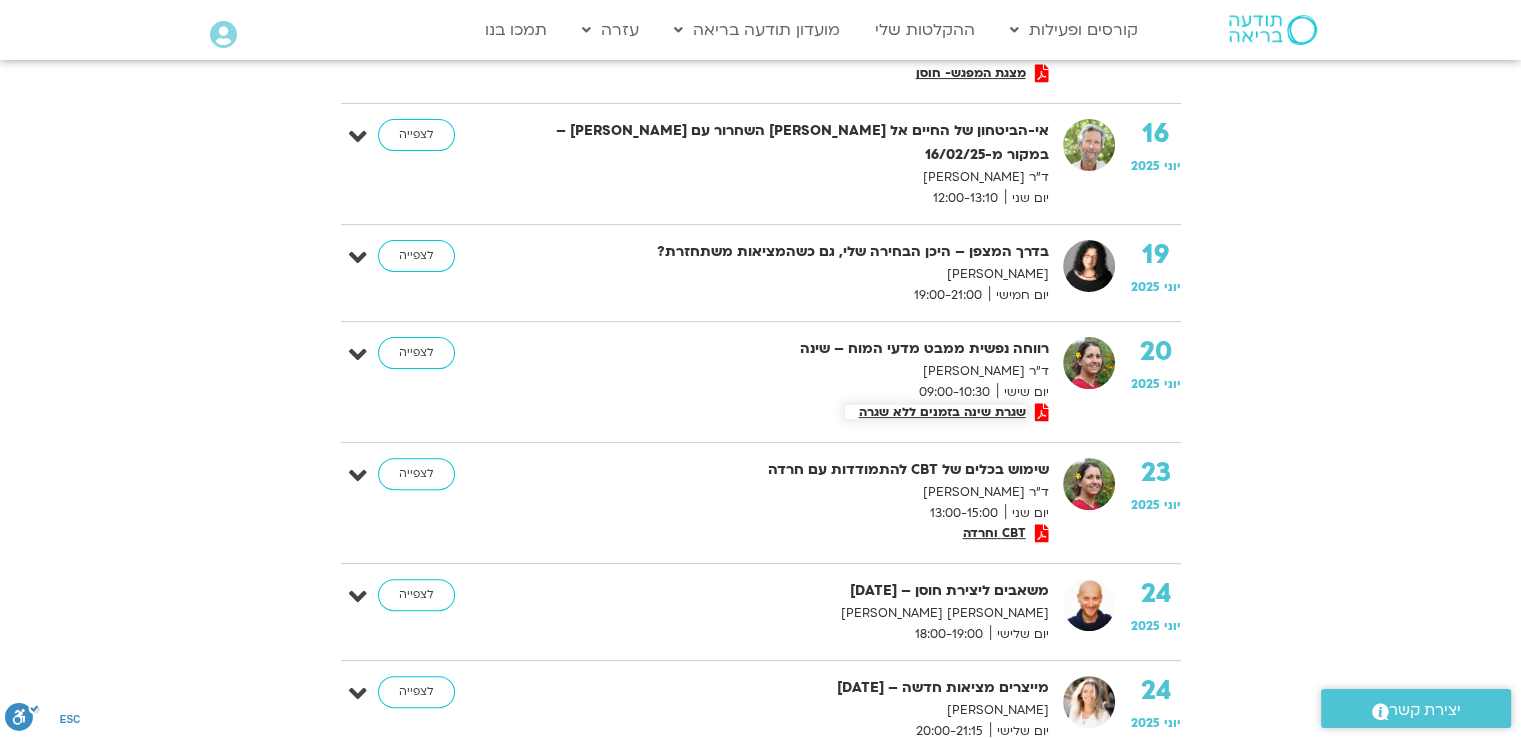 scroll, scrollTop: 0, scrollLeft: 0, axis: both 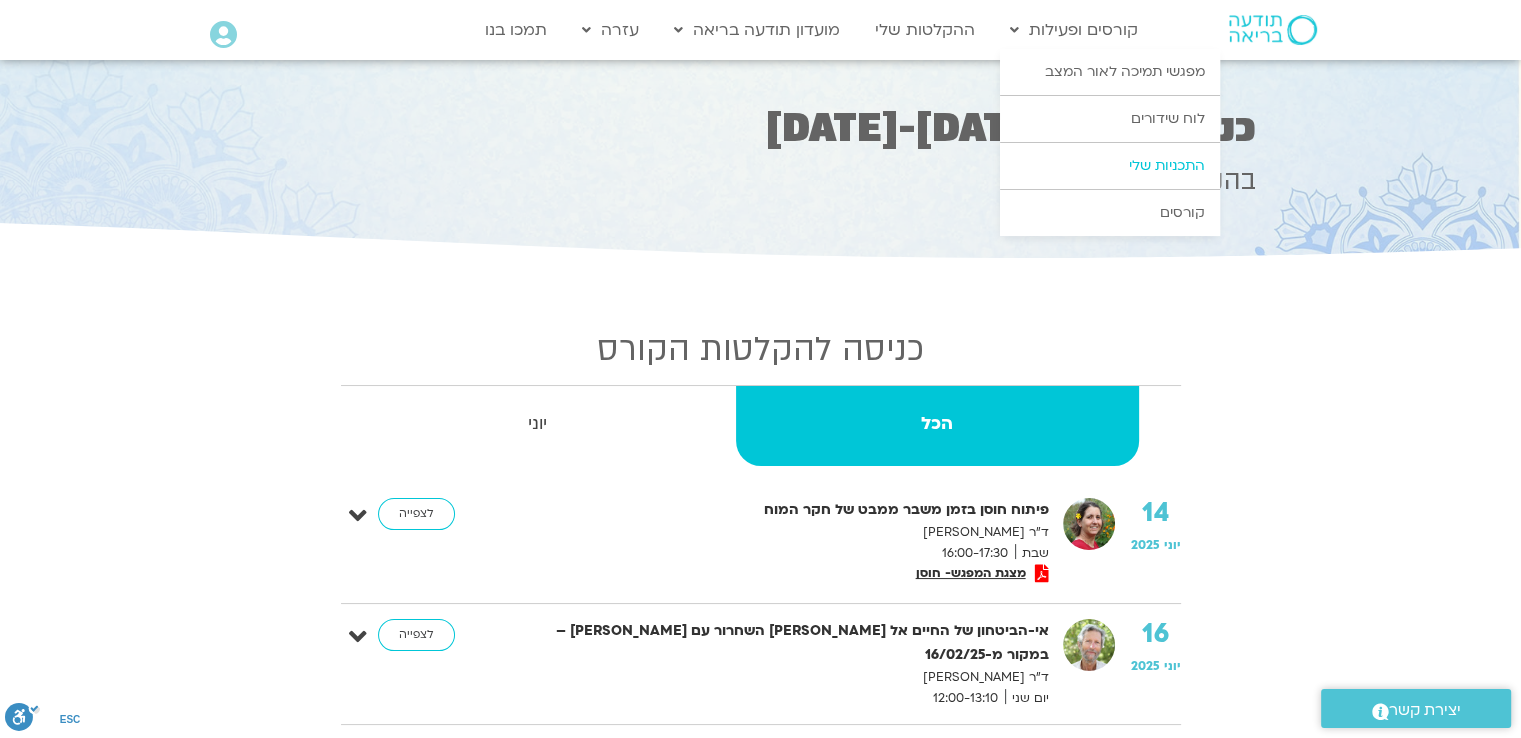 click on "התכניות שלי" at bounding box center [1110, 166] 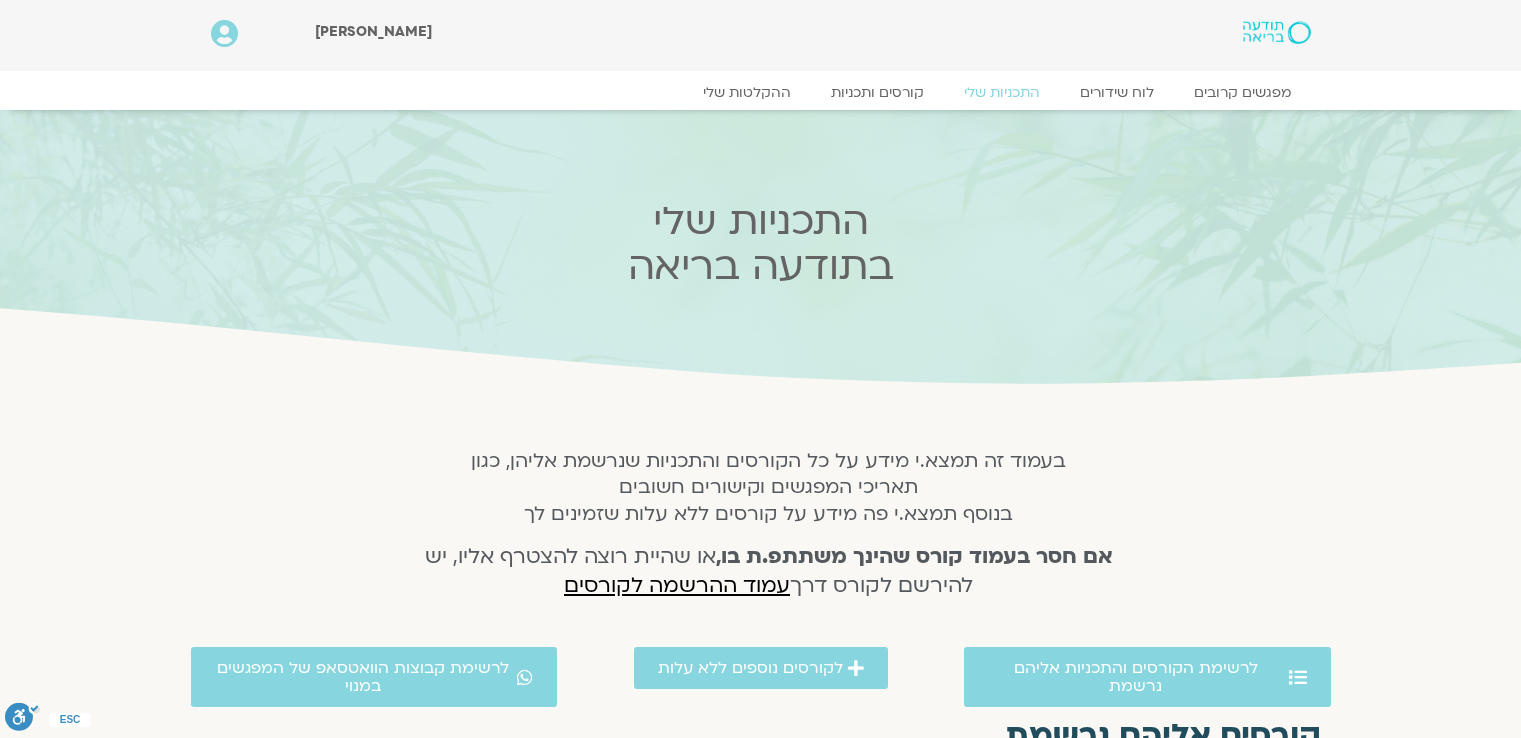 scroll, scrollTop: 0, scrollLeft: 0, axis: both 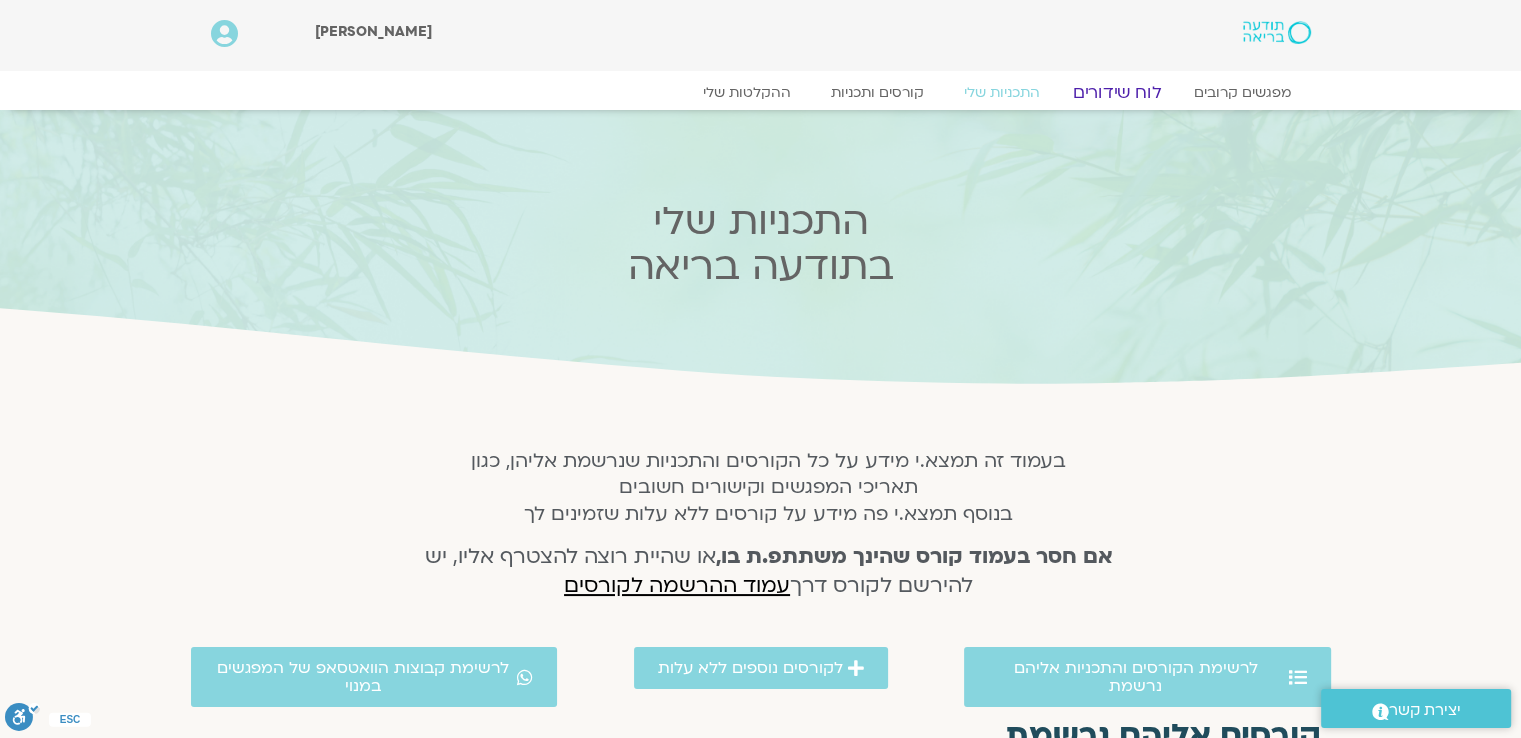 click on "לוח שידורים" 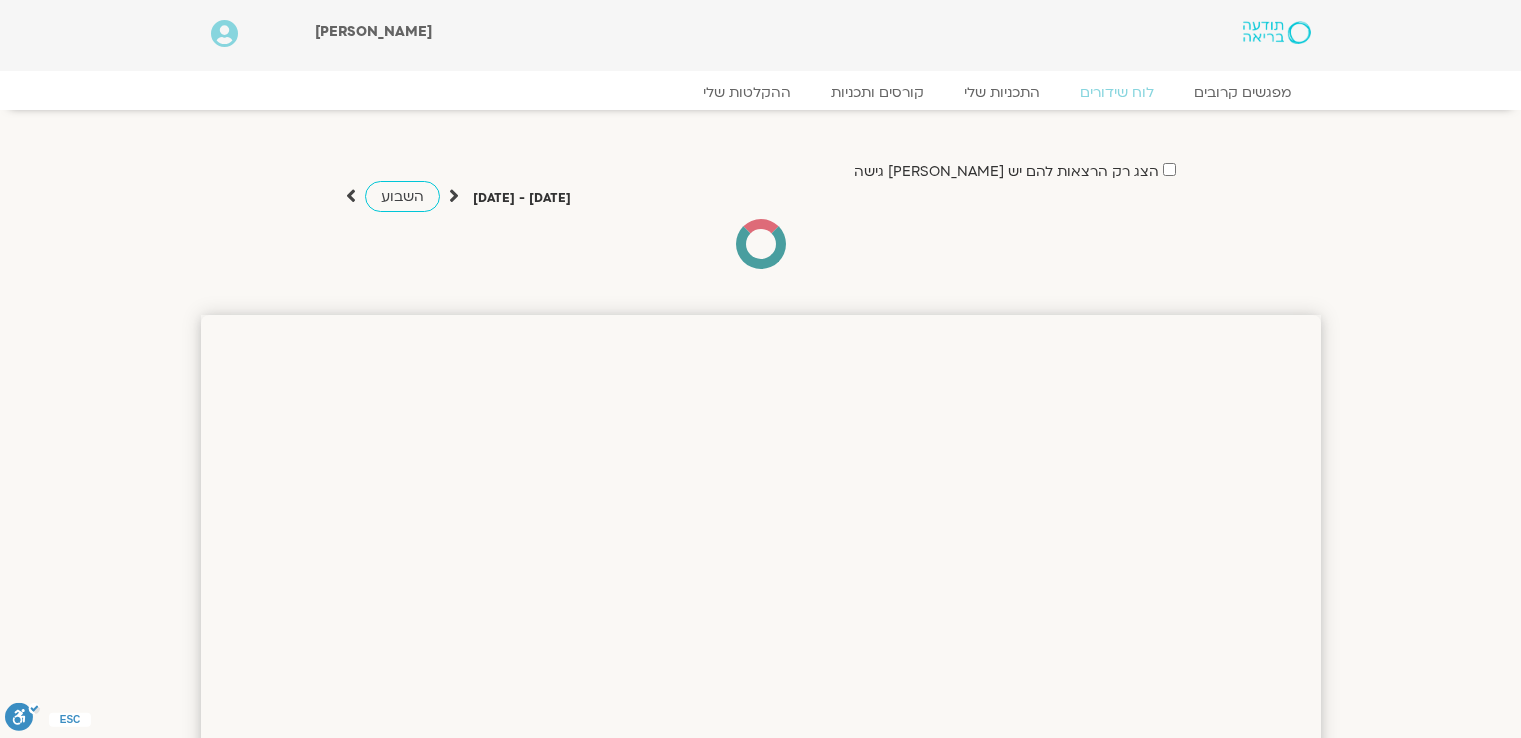 scroll, scrollTop: 0, scrollLeft: 0, axis: both 